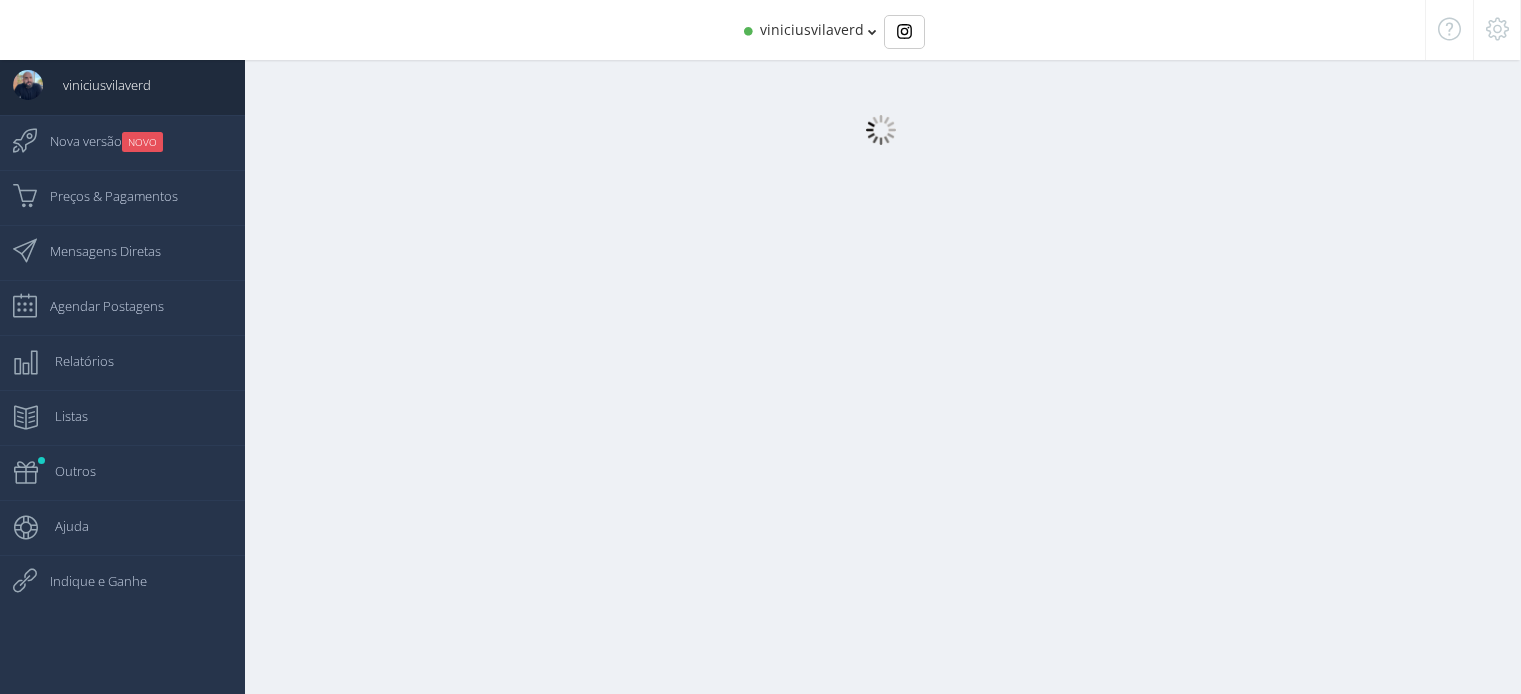 select on "[DEMOGRAPHIC_DATA]" 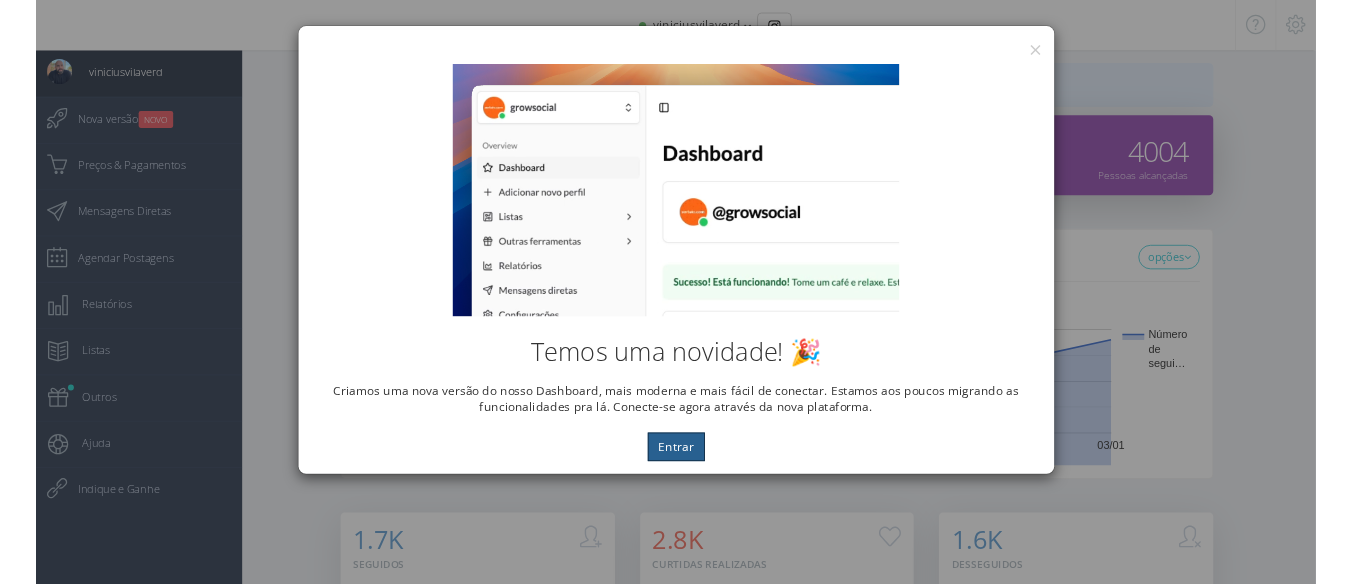 scroll, scrollTop: 1662, scrollLeft: 0, axis: vertical 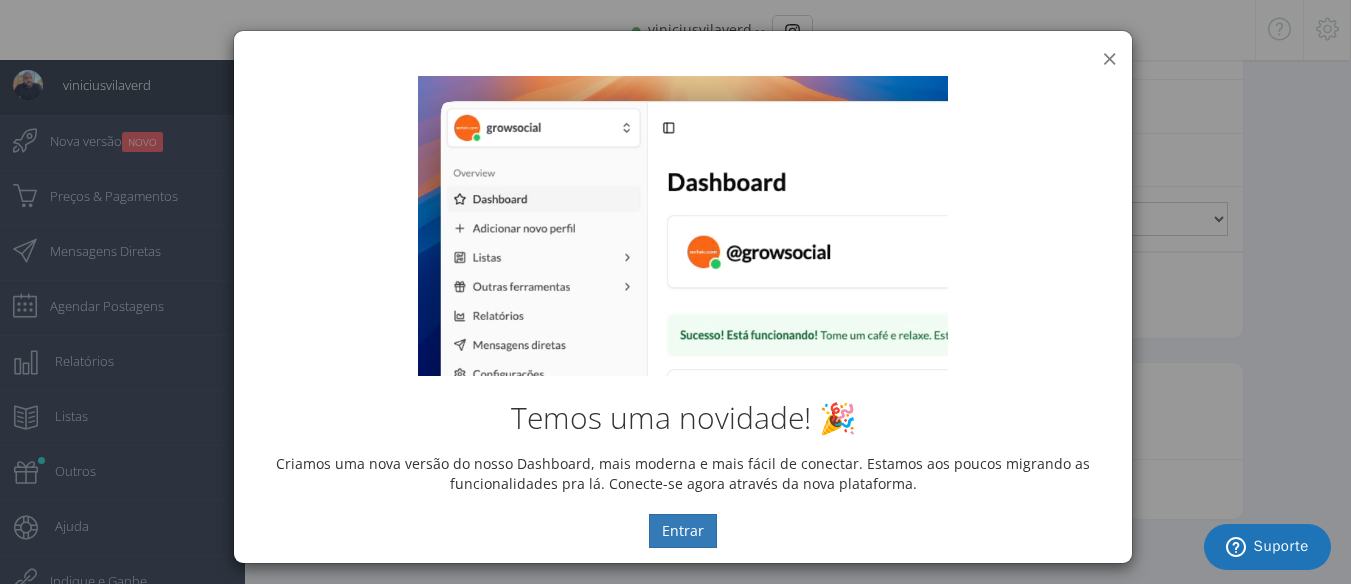 click on "×" at bounding box center [1109, 58] 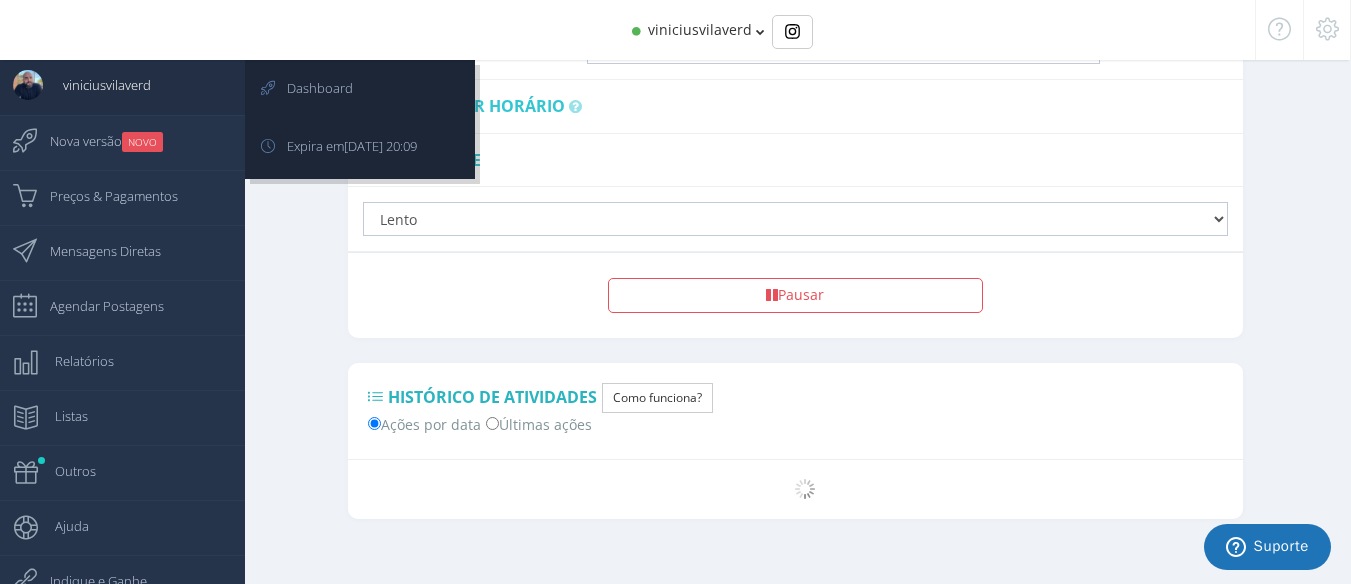 click on "viniciusvilaverd" at bounding box center [97, 85] 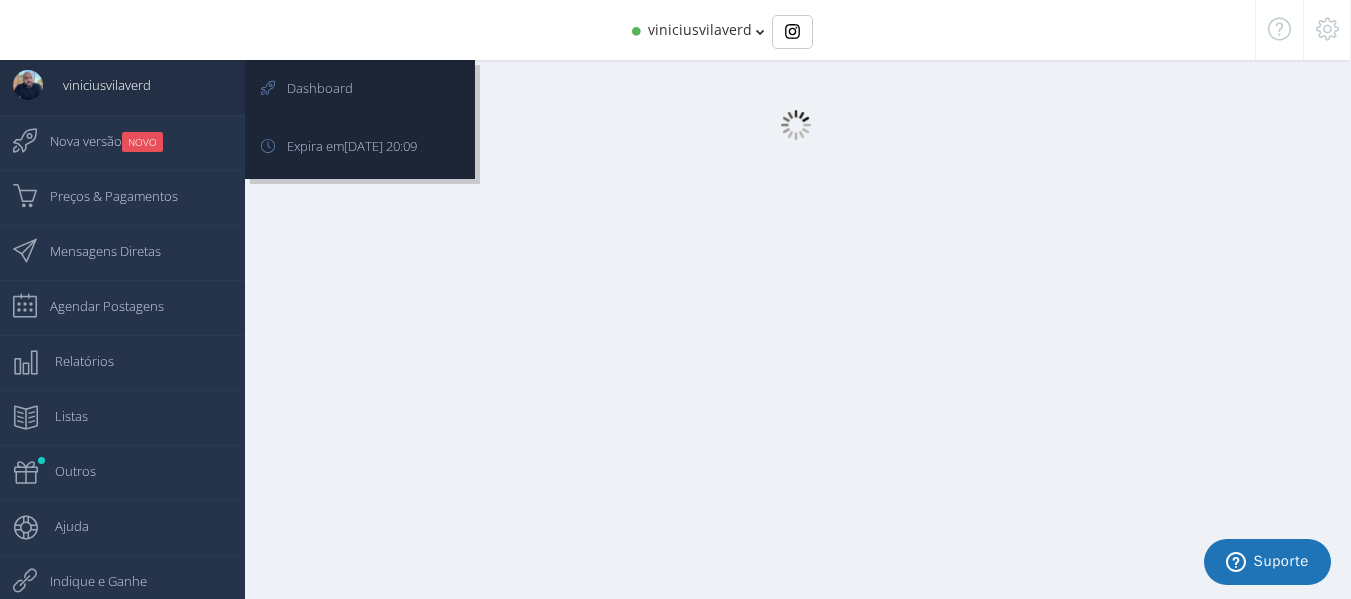 scroll, scrollTop: 1468, scrollLeft: 0, axis: vertical 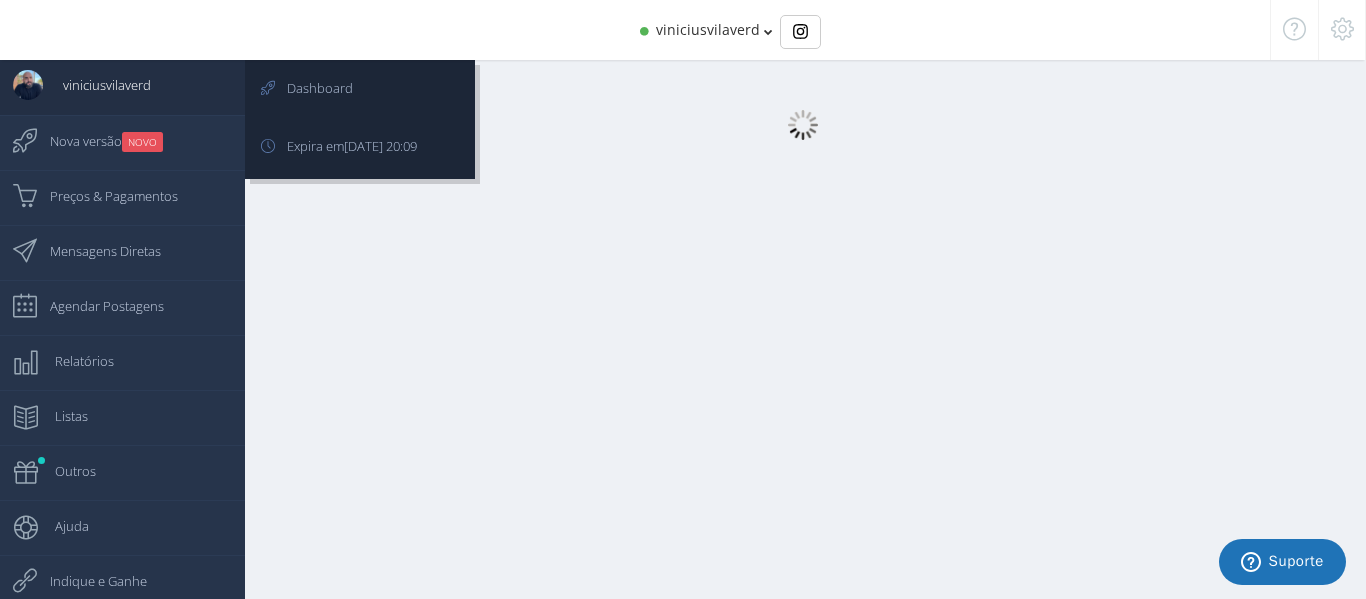 select on "[DEMOGRAPHIC_DATA]" 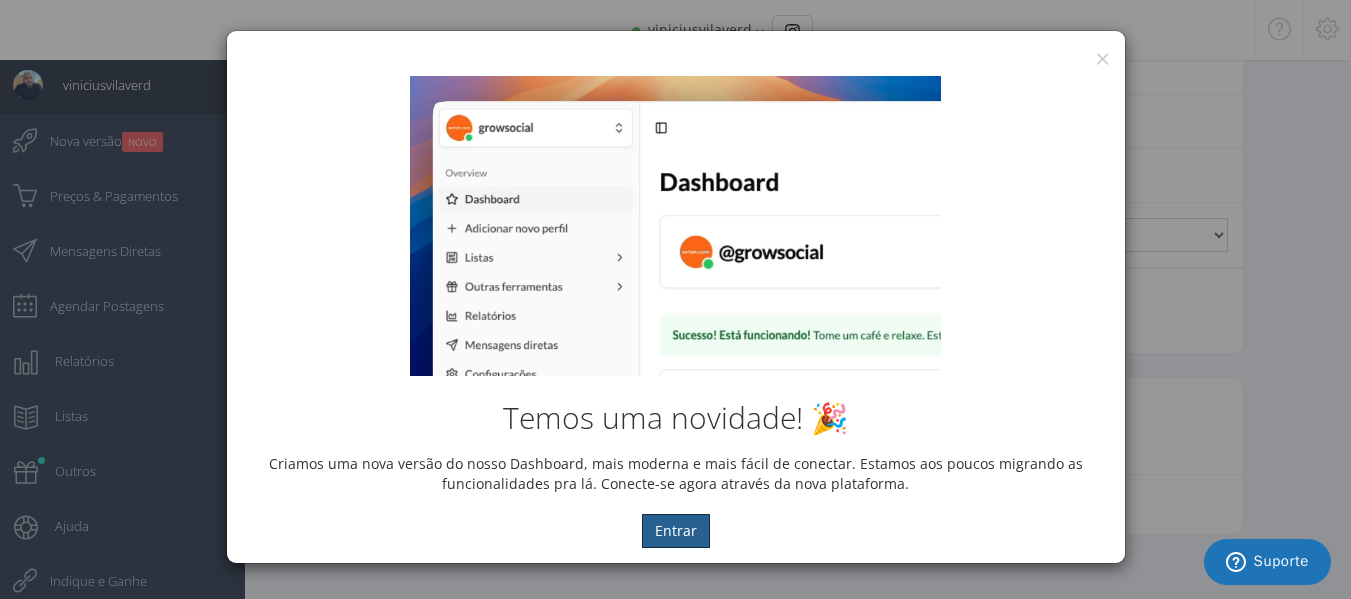 scroll, scrollTop: 1608, scrollLeft: 0, axis: vertical 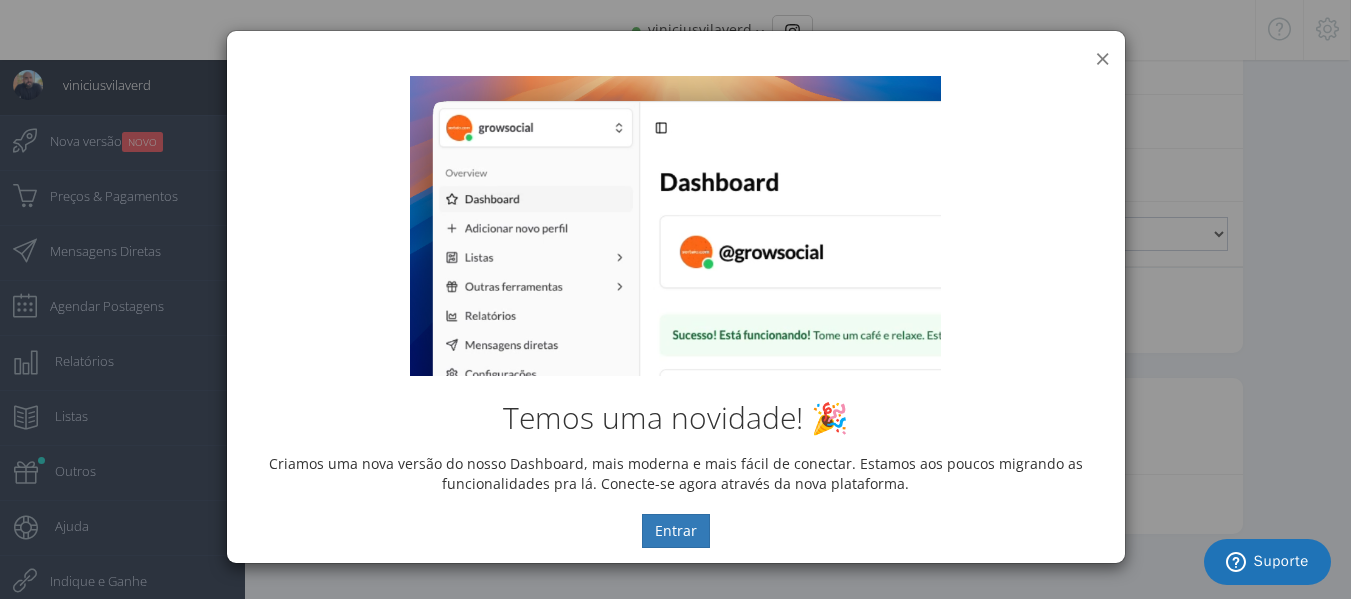 click on "×" at bounding box center [1102, 58] 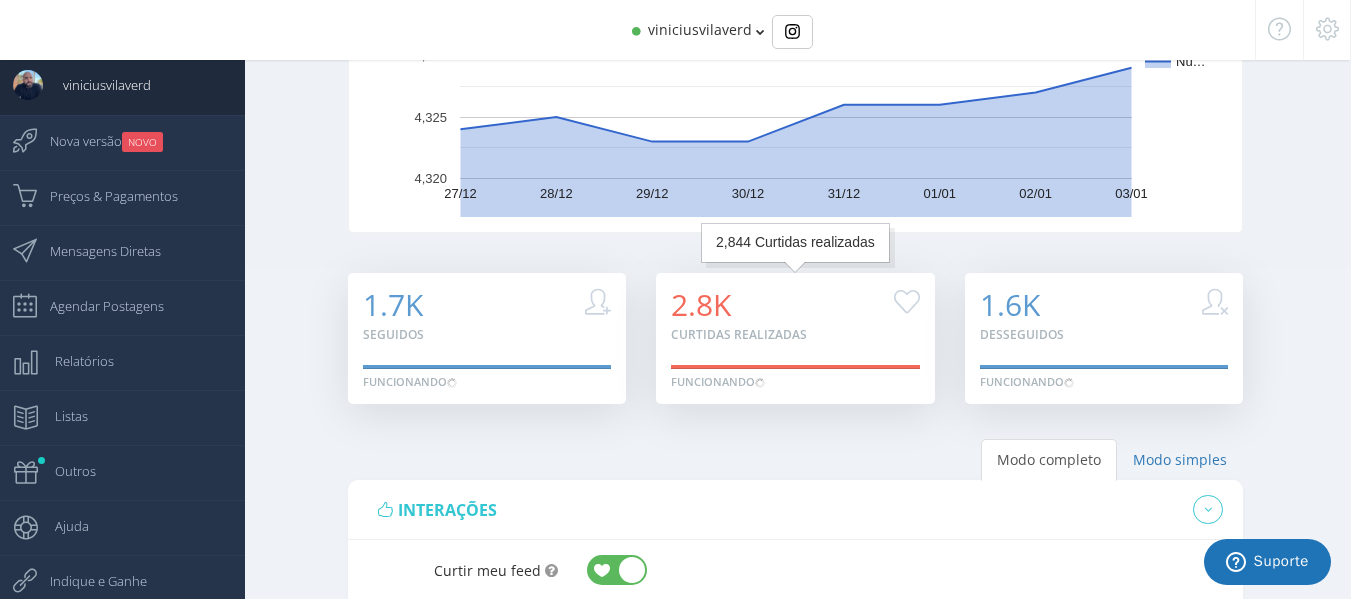scroll, scrollTop: 0, scrollLeft: 0, axis: both 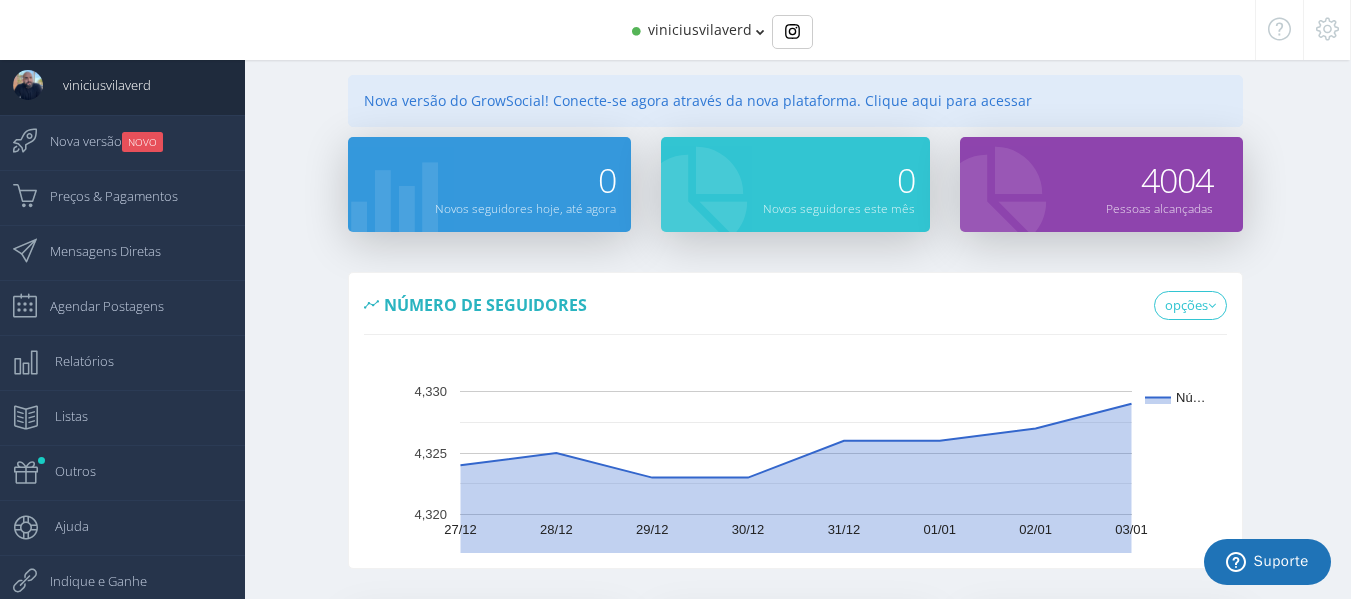 click on "opções
Número de seguidores
Gráfico de Ganhos de Seguidores" at bounding box center (1190, 306) 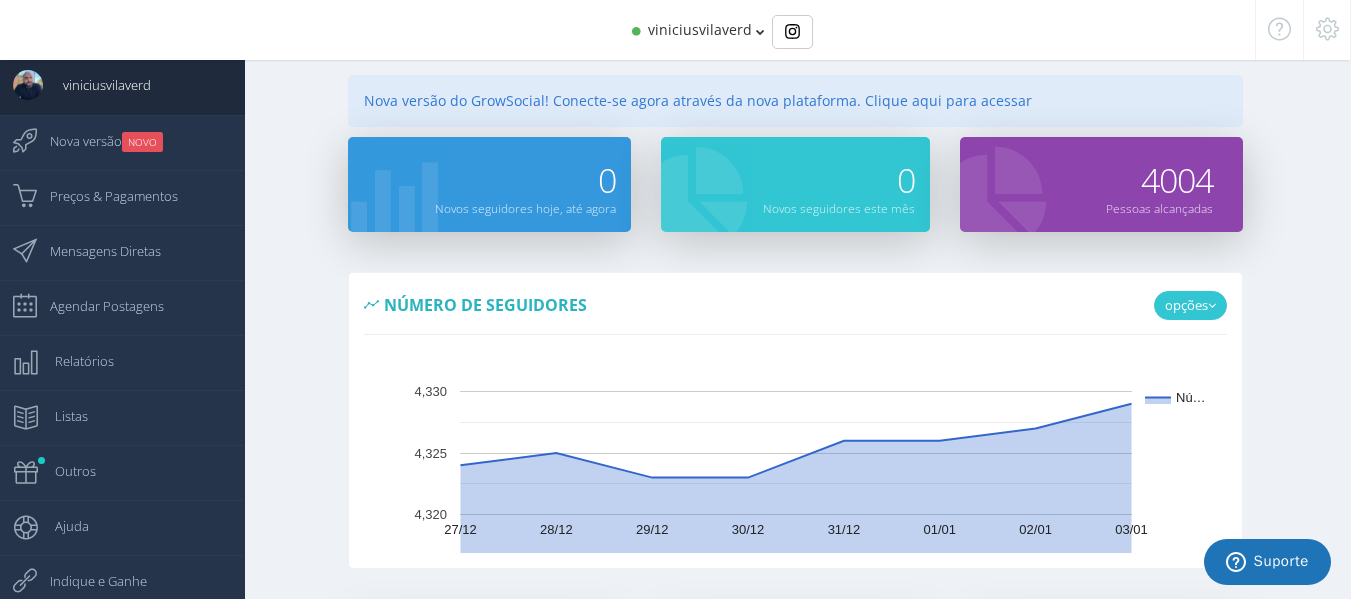 click on "opções" at bounding box center (1190, 306) 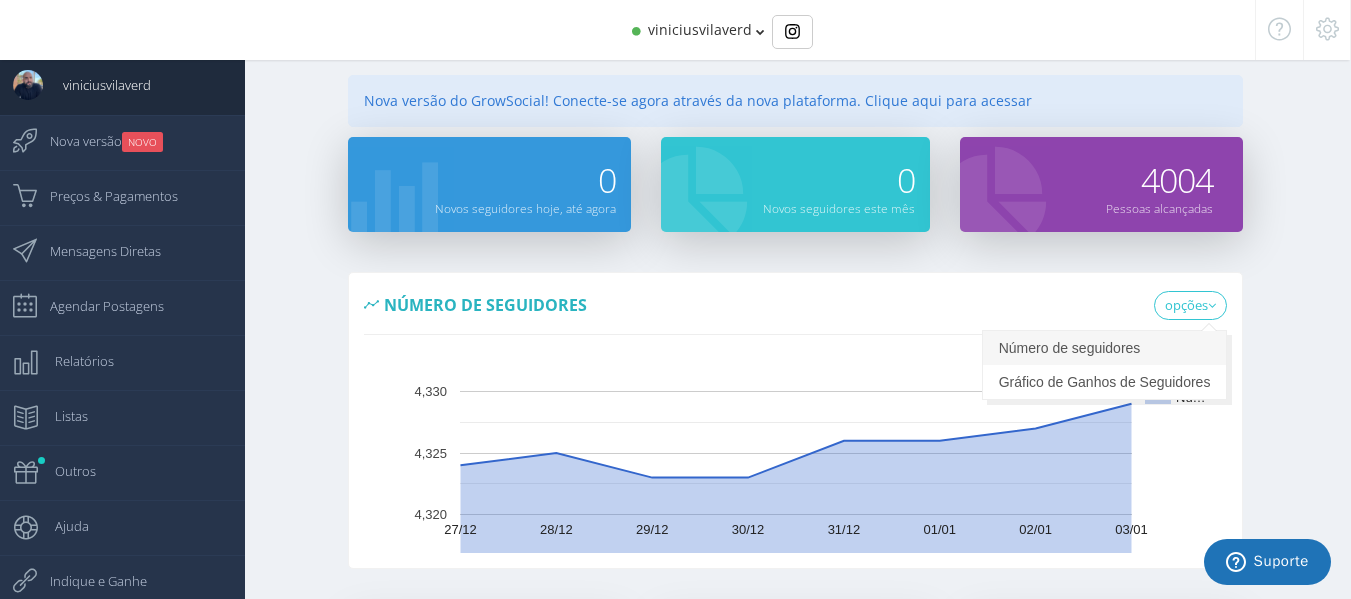 click on "Número de seguidores" at bounding box center (1105, 348) 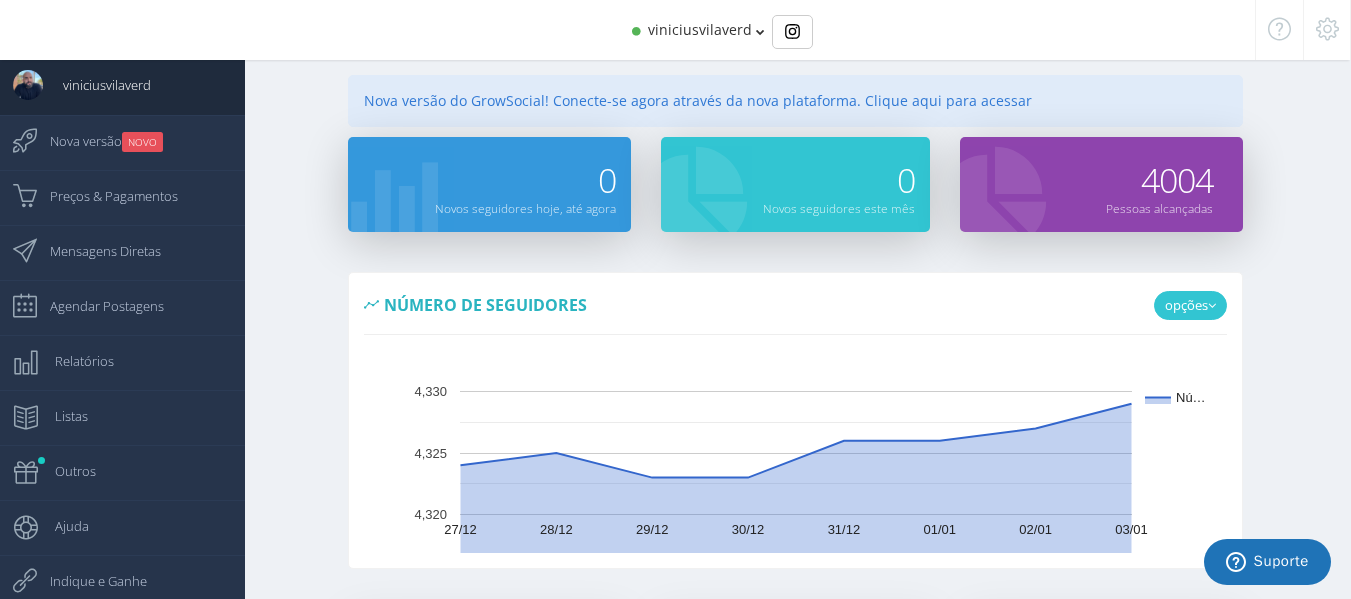 click on "opções" at bounding box center (1190, 306) 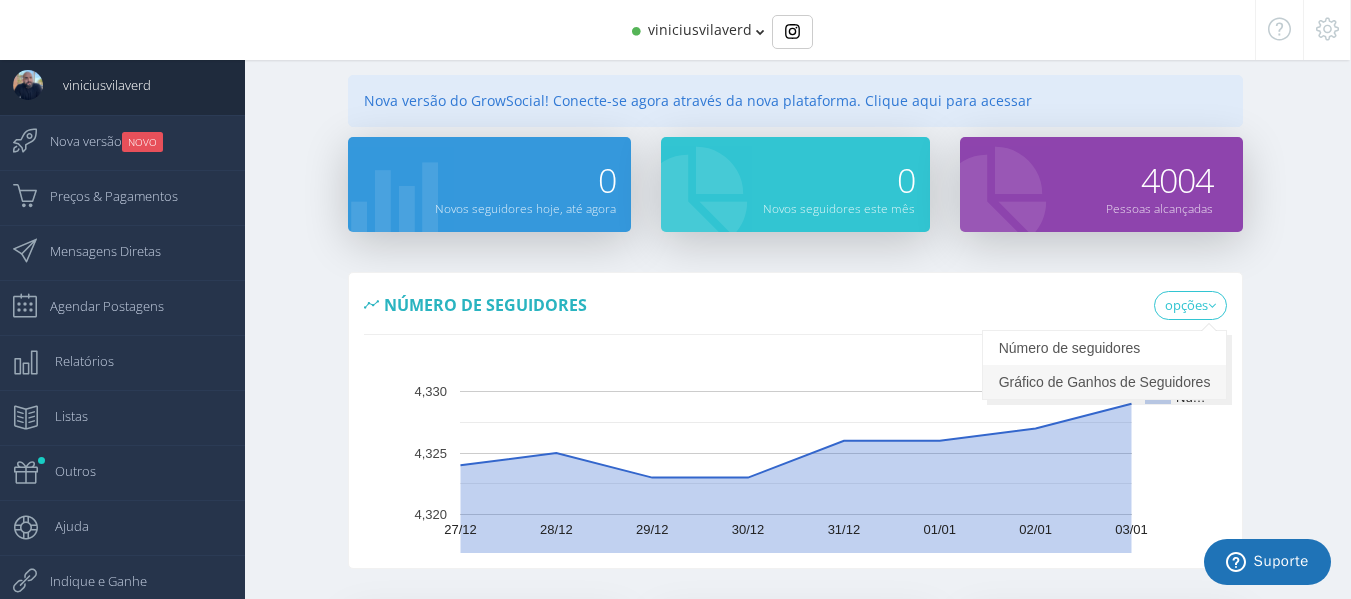click on "Gráfico de Ganhos de Seguidores" at bounding box center [1105, 382] 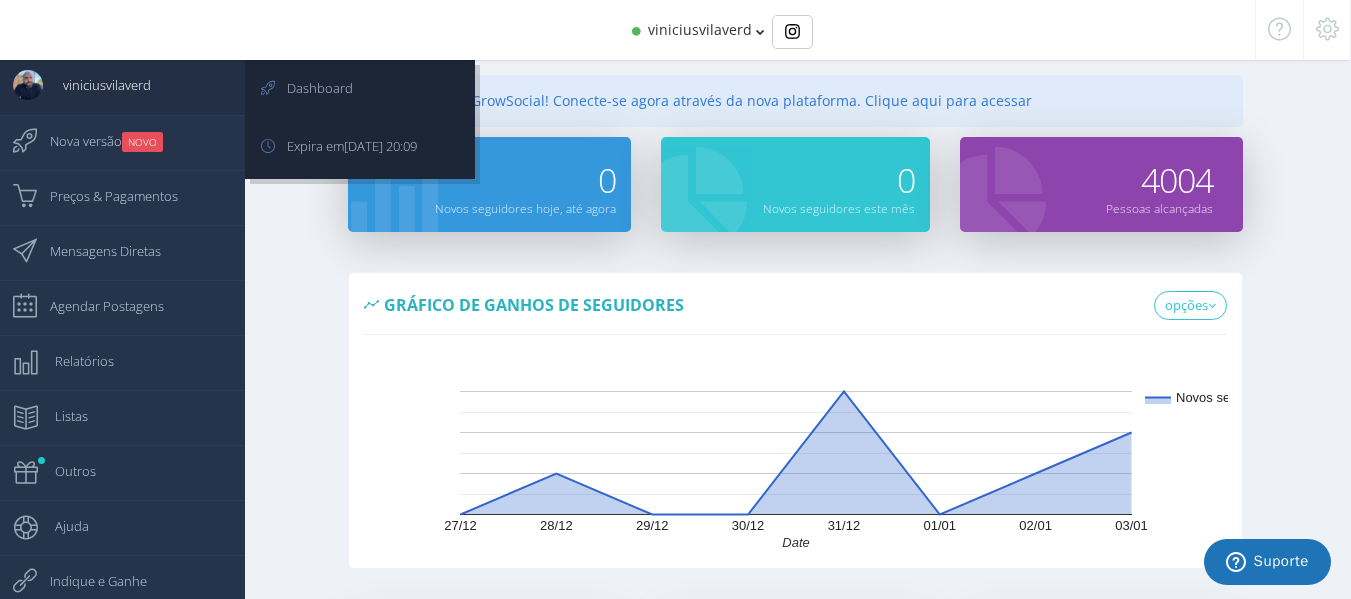 click on "viniciusvilaverd" at bounding box center [97, 85] 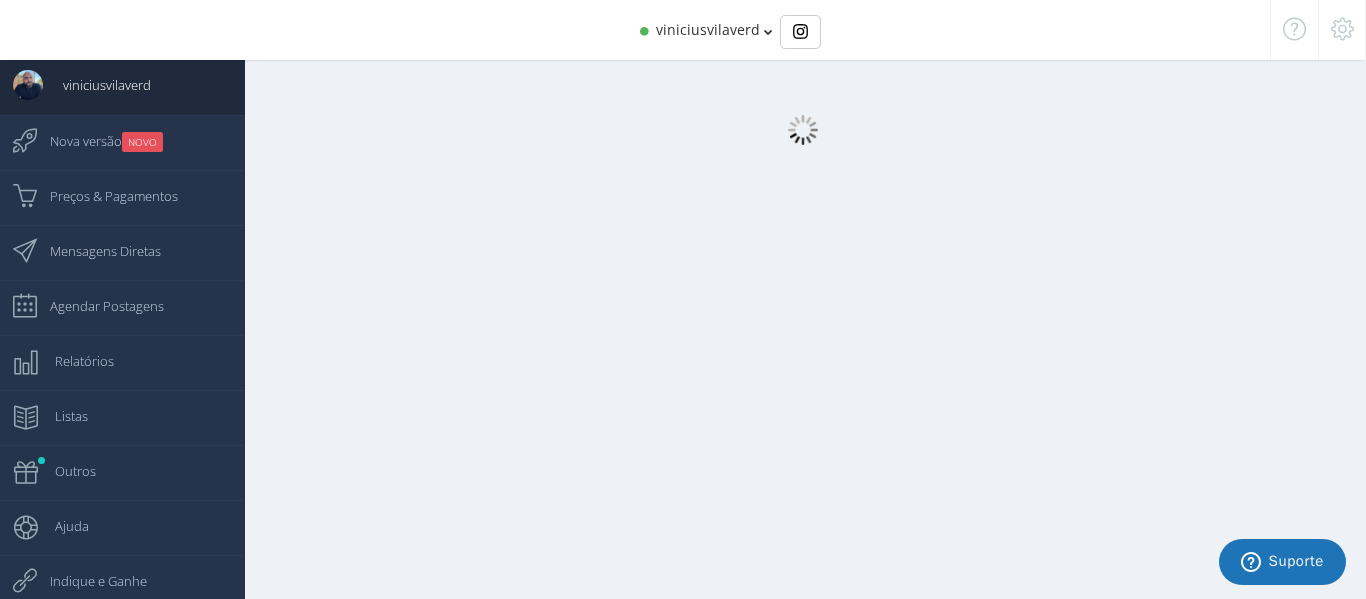 select on "[DEMOGRAPHIC_DATA]" 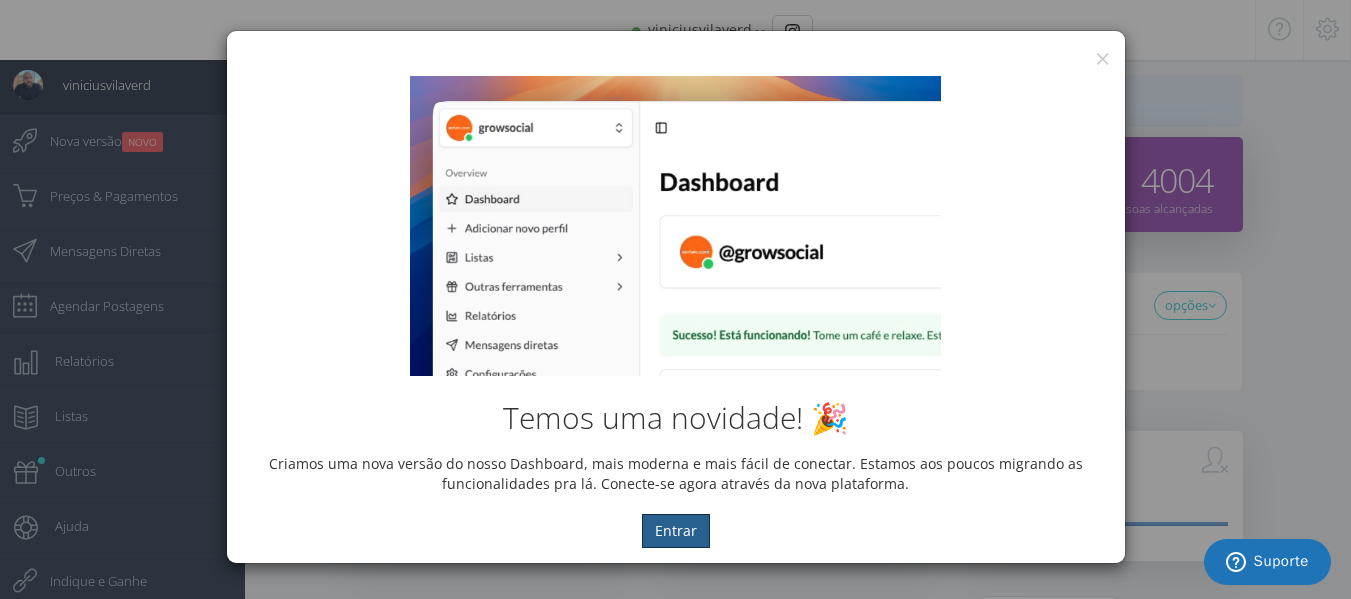 scroll, scrollTop: 0, scrollLeft: 0, axis: both 